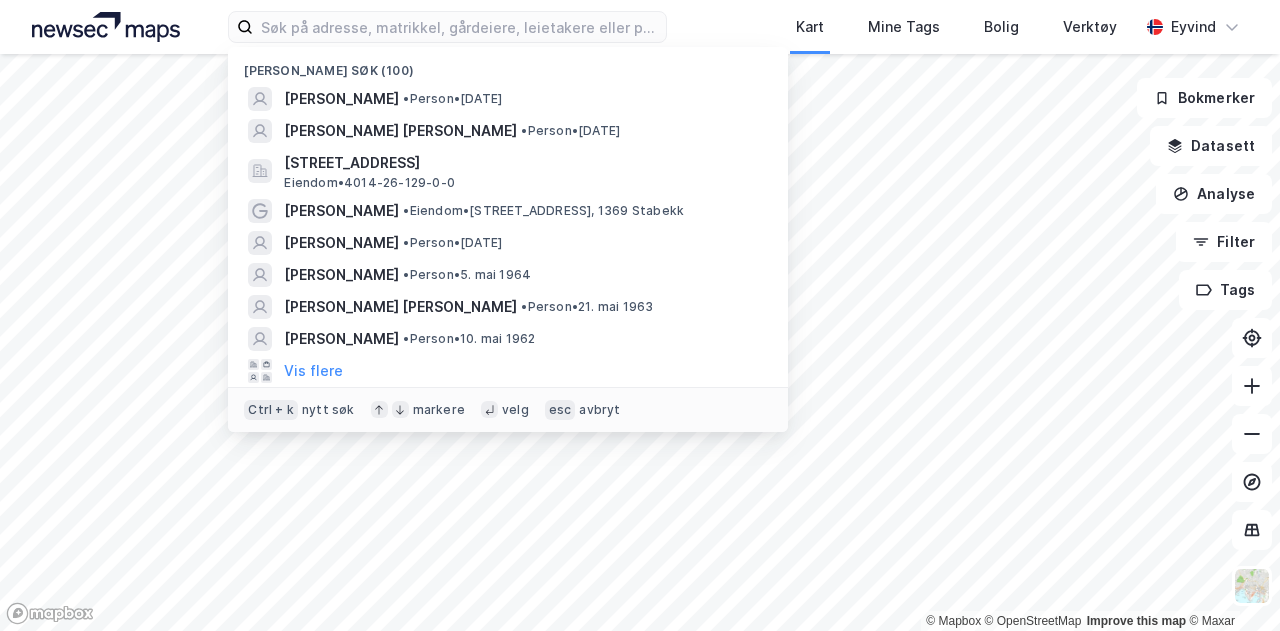 scroll, scrollTop: 0, scrollLeft: 0, axis: both 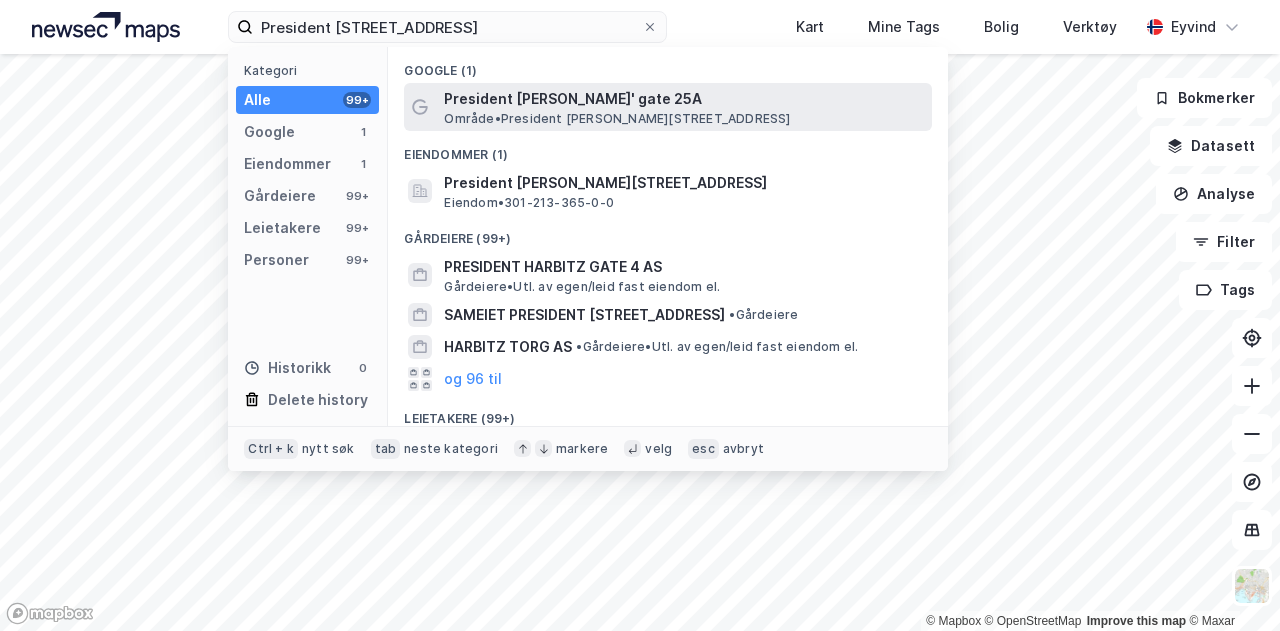 type on "President [STREET_ADDRESS]" 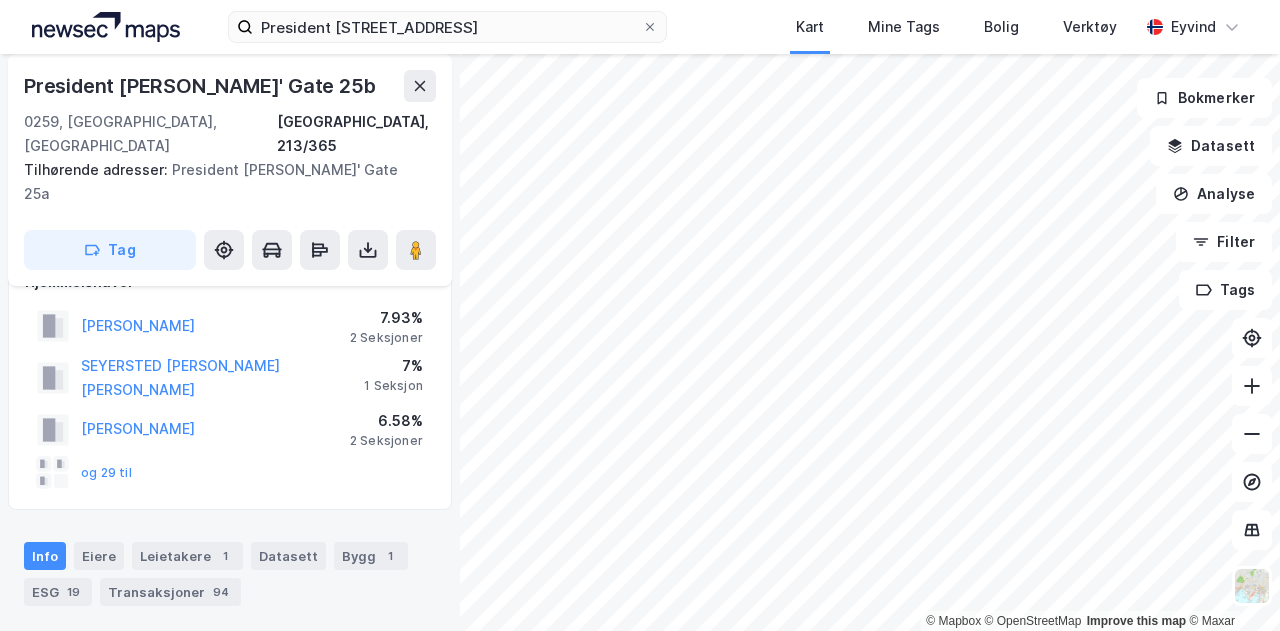 scroll, scrollTop: 42, scrollLeft: 0, axis: vertical 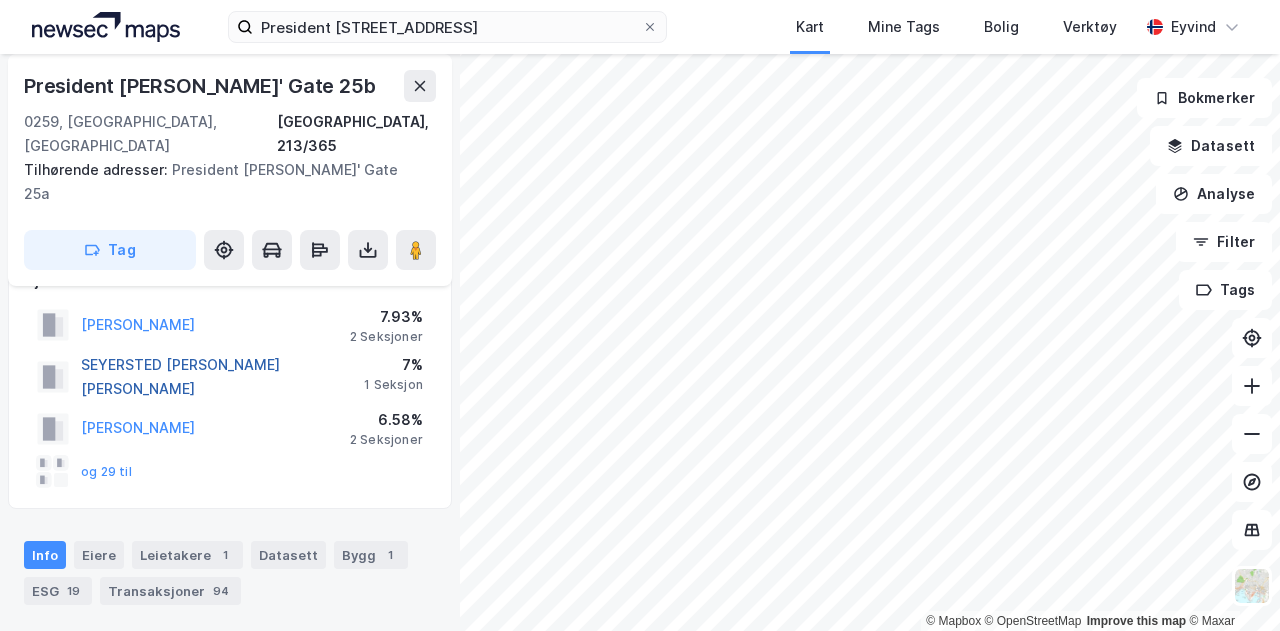 drag, startPoint x: 228, startPoint y: 323, endPoint x: 196, endPoint y: 321, distance: 32.06244 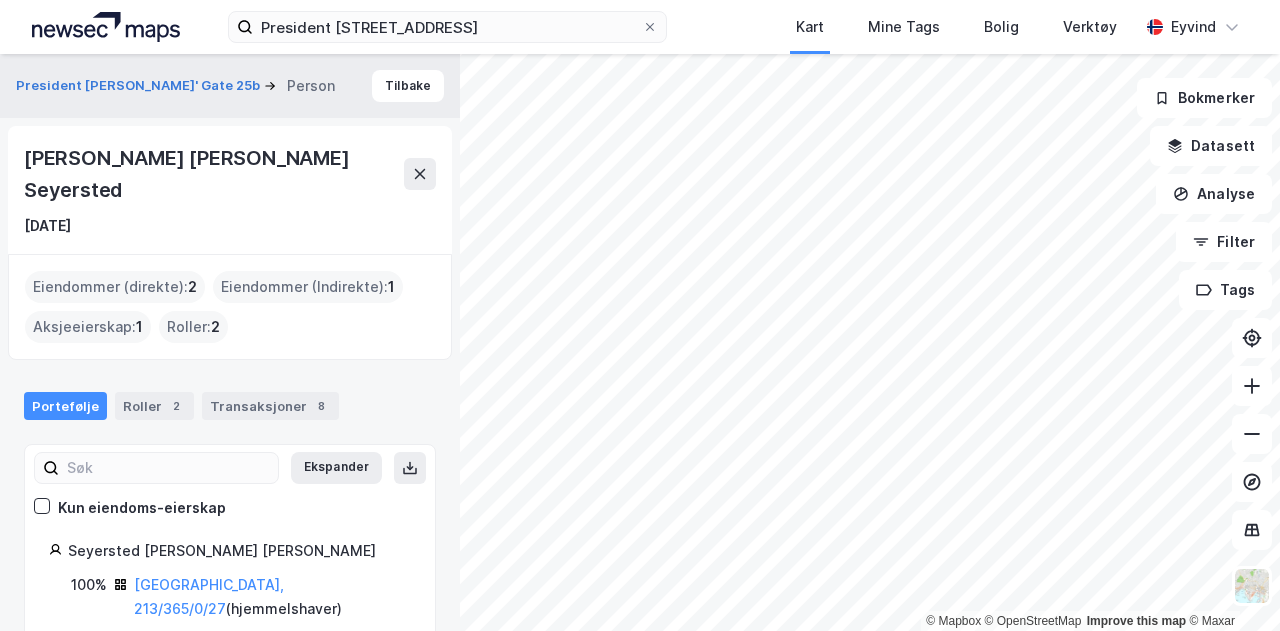 scroll, scrollTop: 83, scrollLeft: 0, axis: vertical 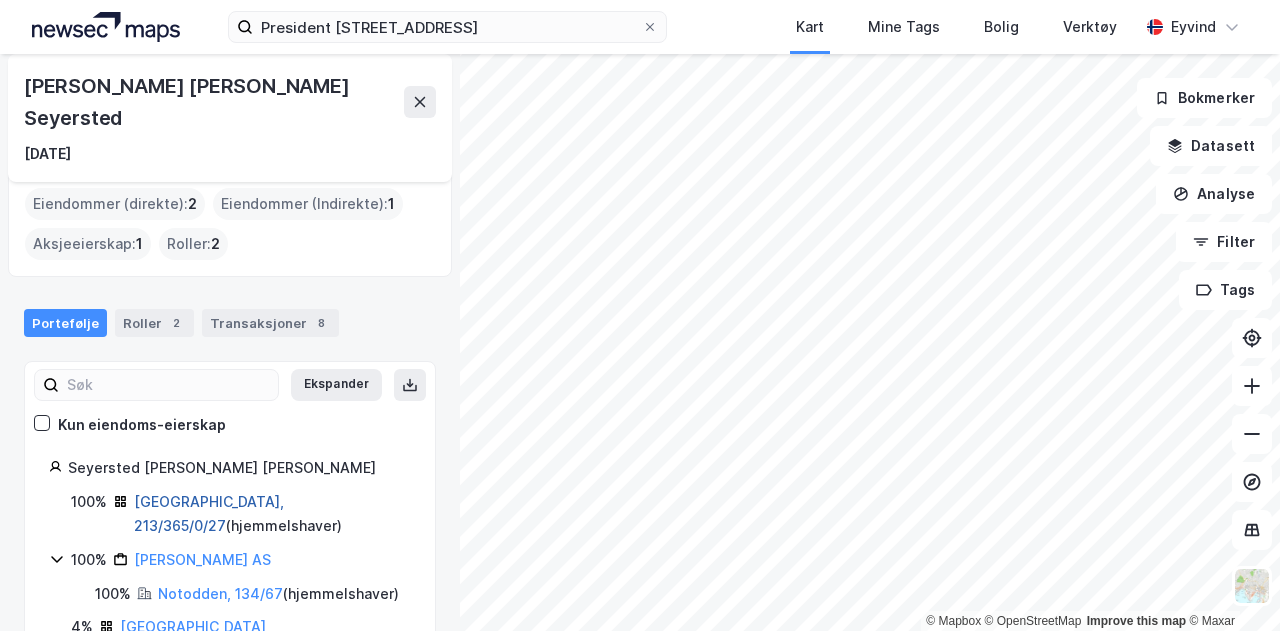 click on "[GEOGRAPHIC_DATA], 213/365/0/27" at bounding box center (209, 513) 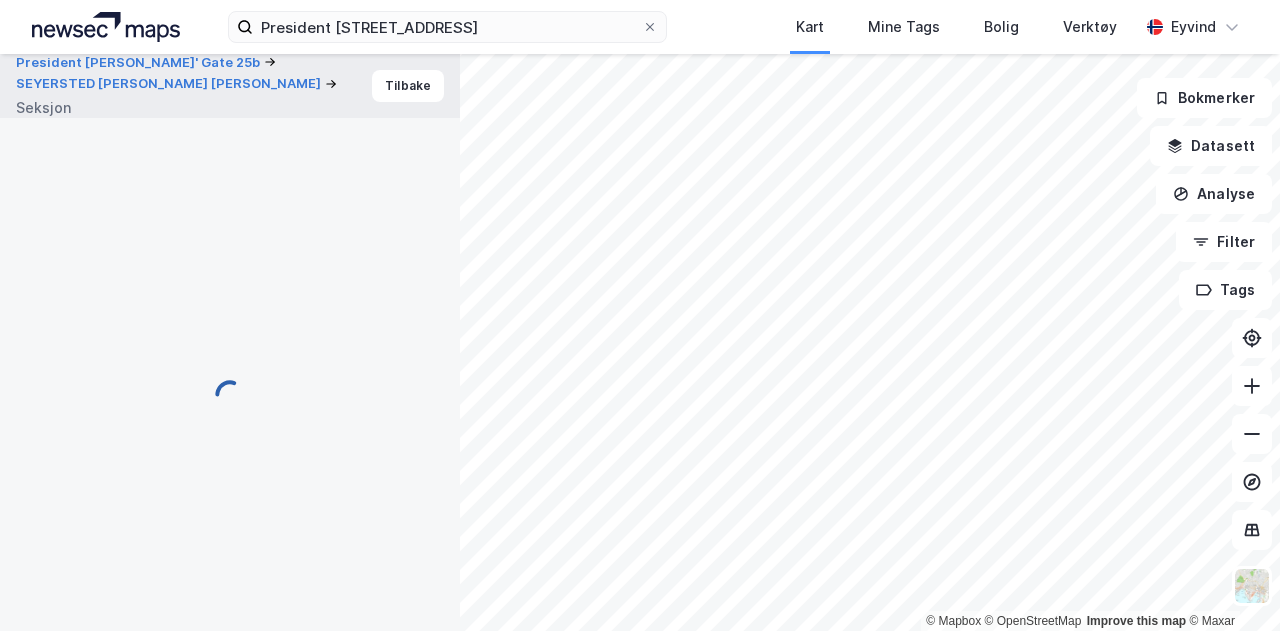 scroll, scrollTop: 42, scrollLeft: 0, axis: vertical 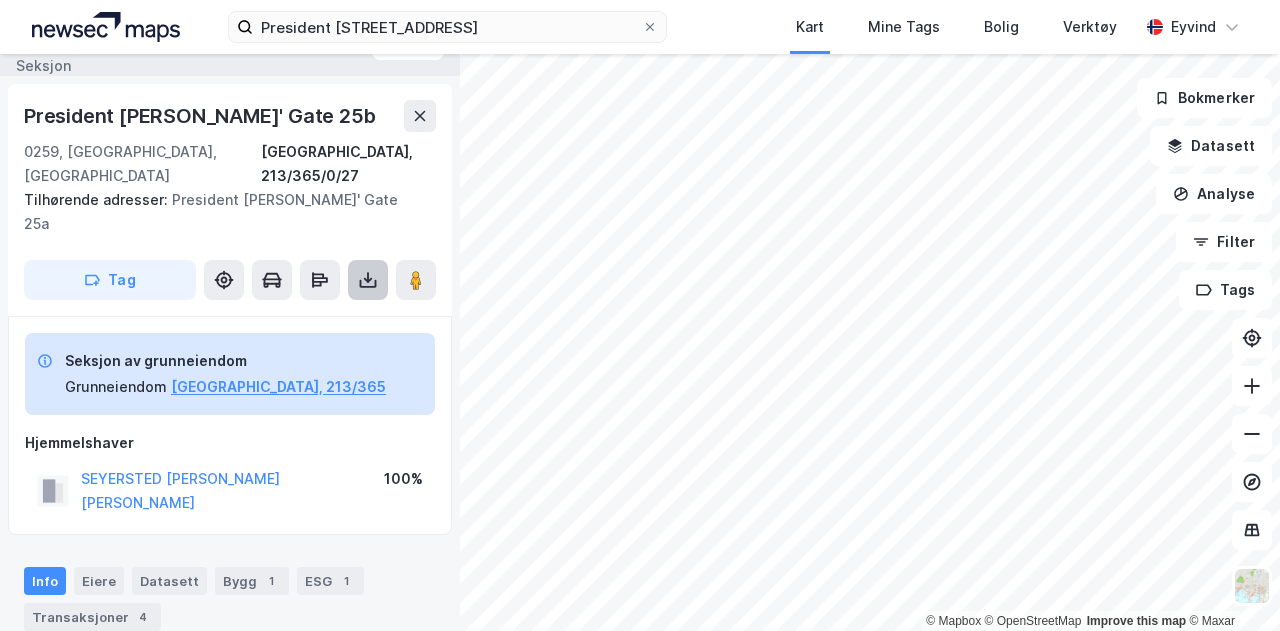 click at bounding box center (368, 280) 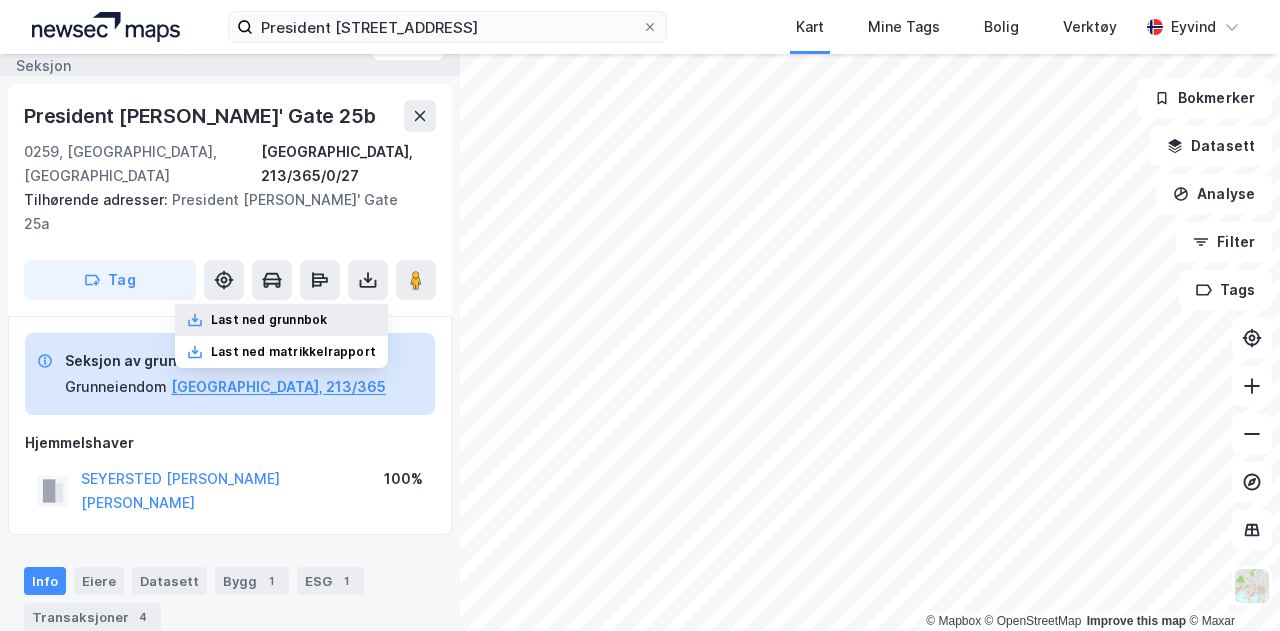 click on "Last ned grunnbok" at bounding box center [269, 320] 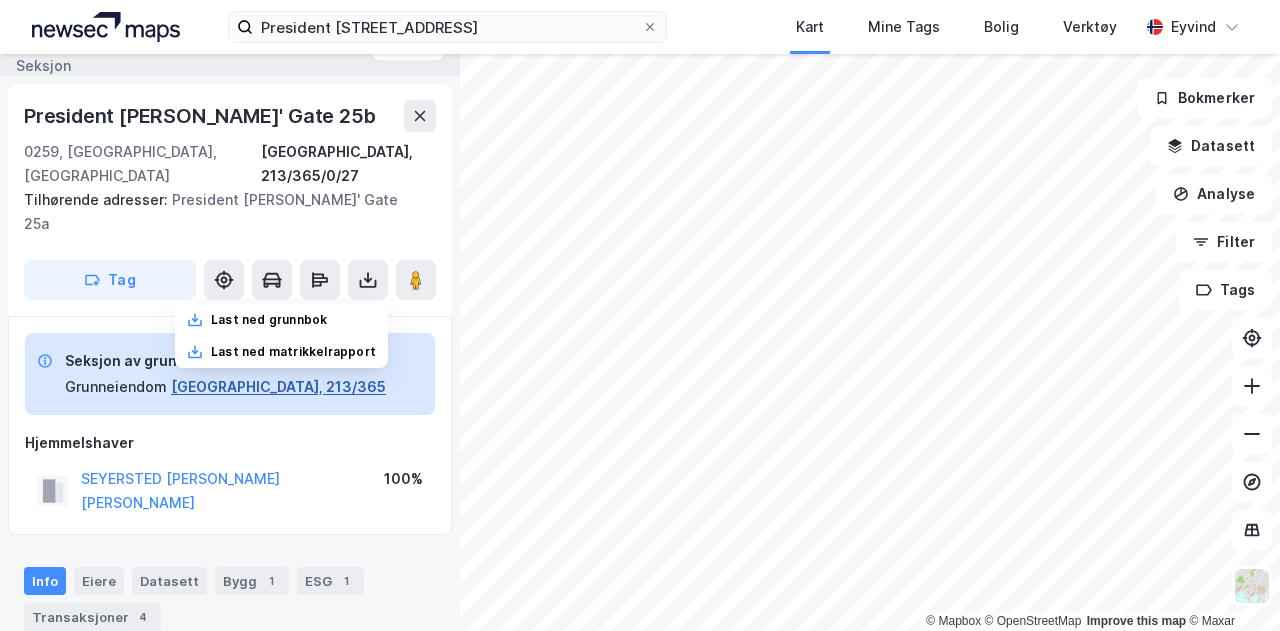 click on "[GEOGRAPHIC_DATA], 213/365" at bounding box center (278, 387) 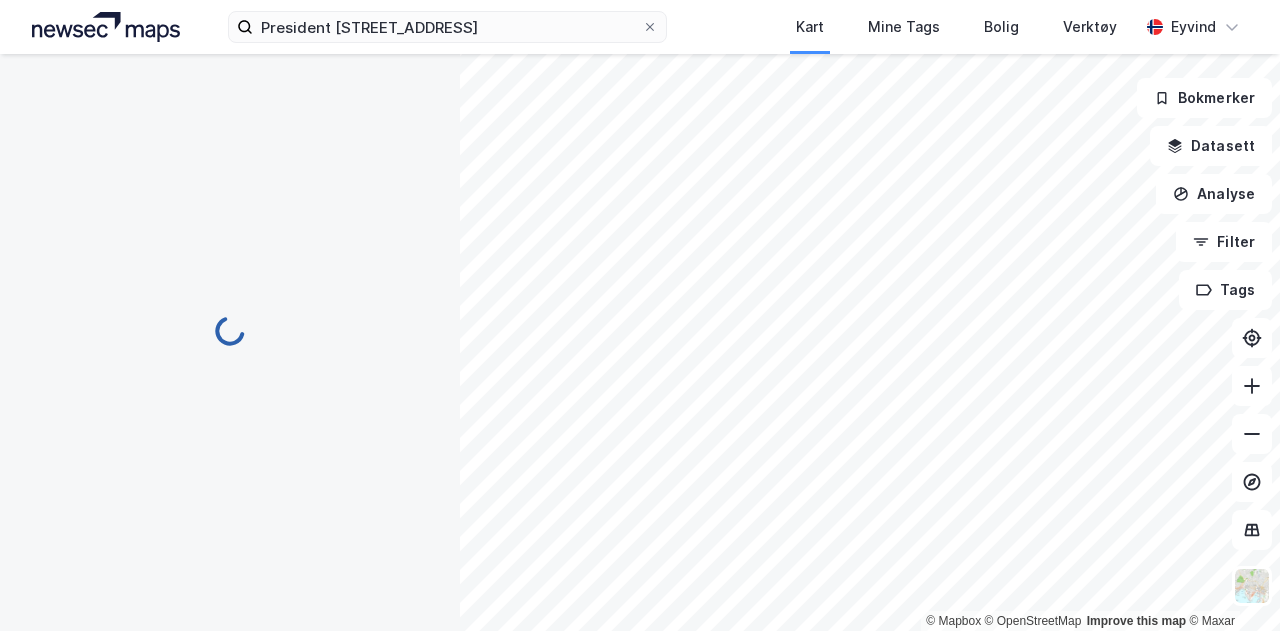 click at bounding box center [230, 330] 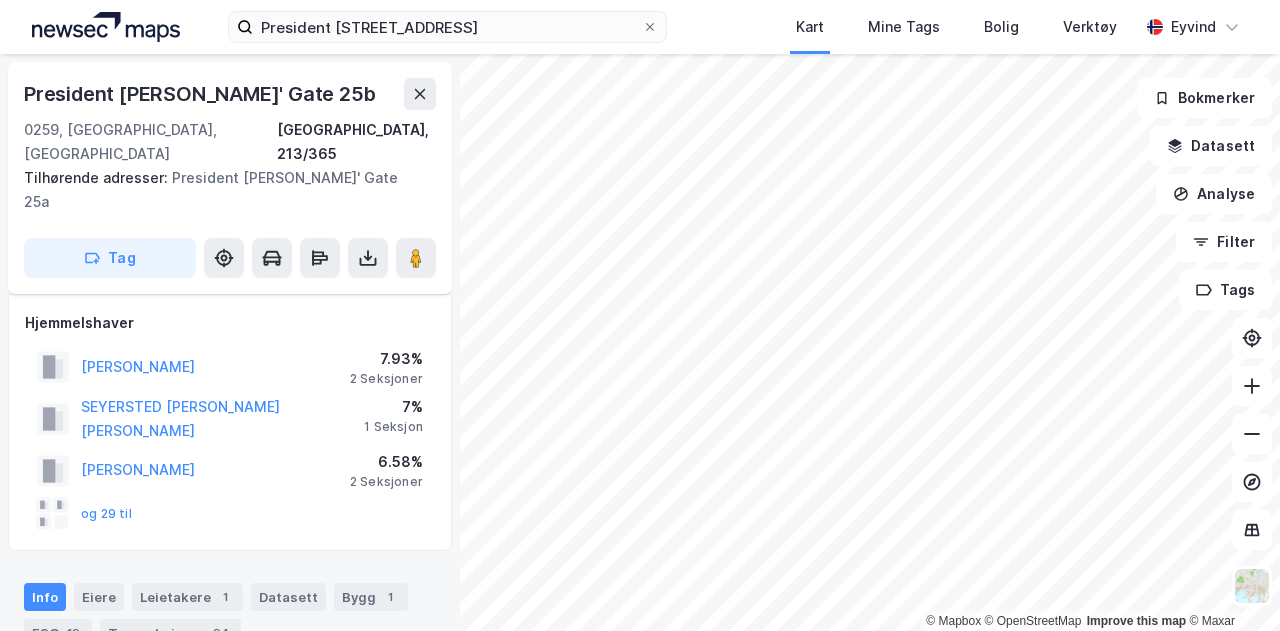scroll, scrollTop: 42, scrollLeft: 0, axis: vertical 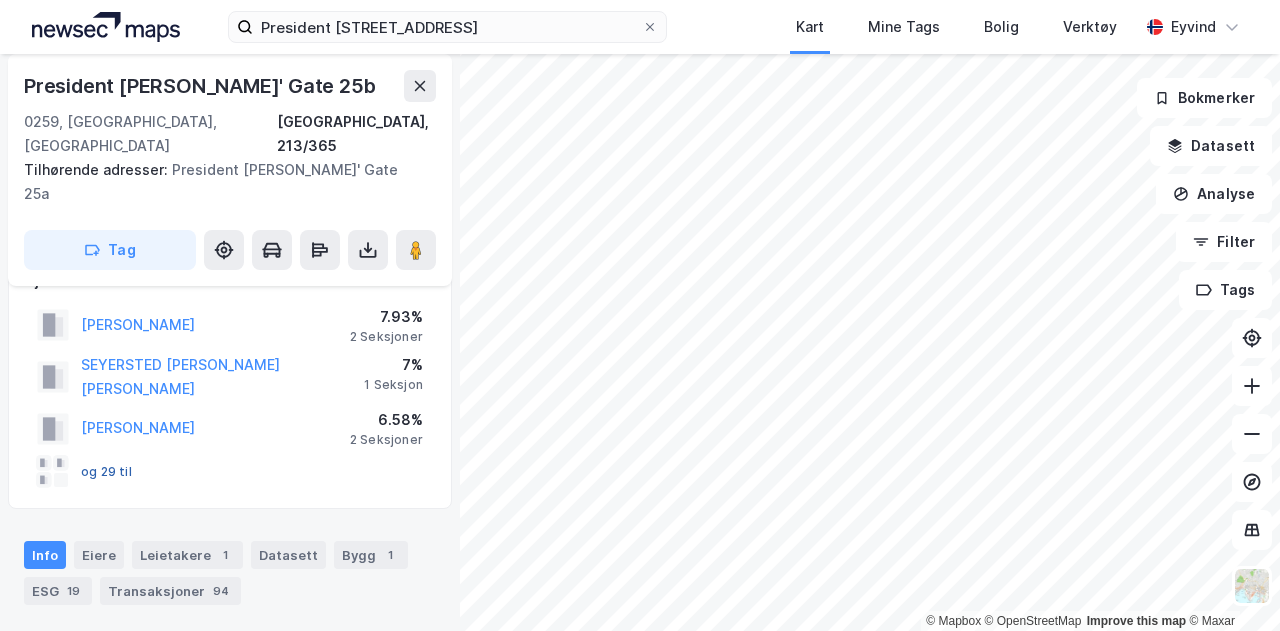 click on "og 29 til" at bounding box center (0, 0) 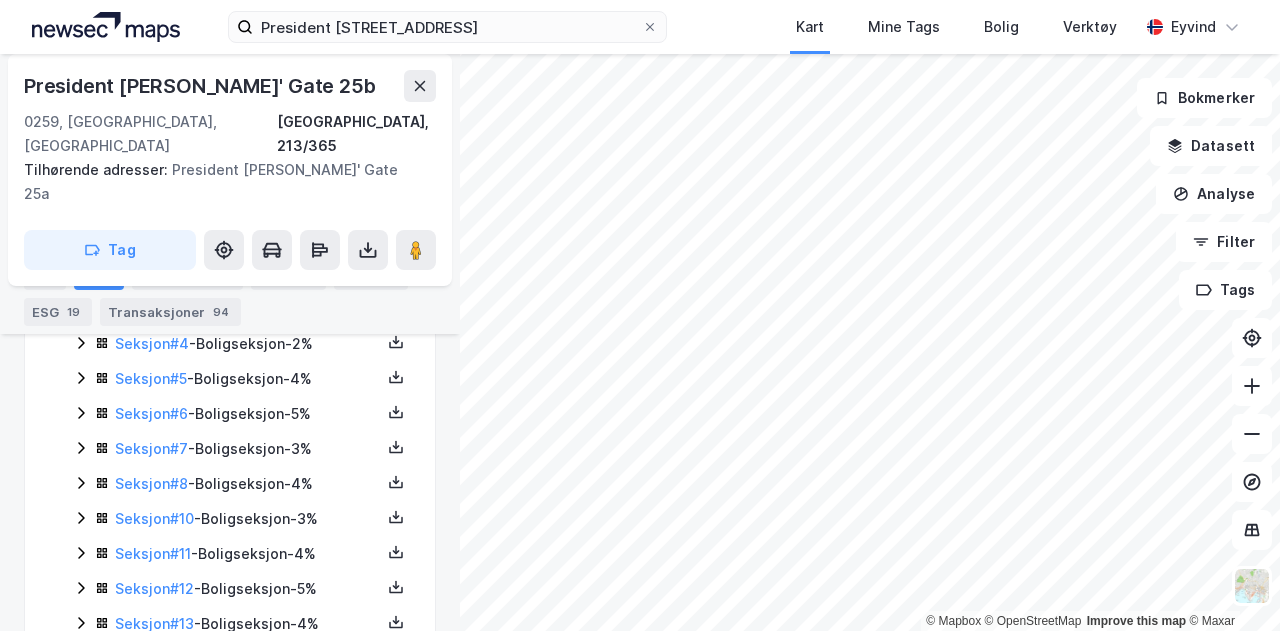 scroll, scrollTop: 566, scrollLeft: 0, axis: vertical 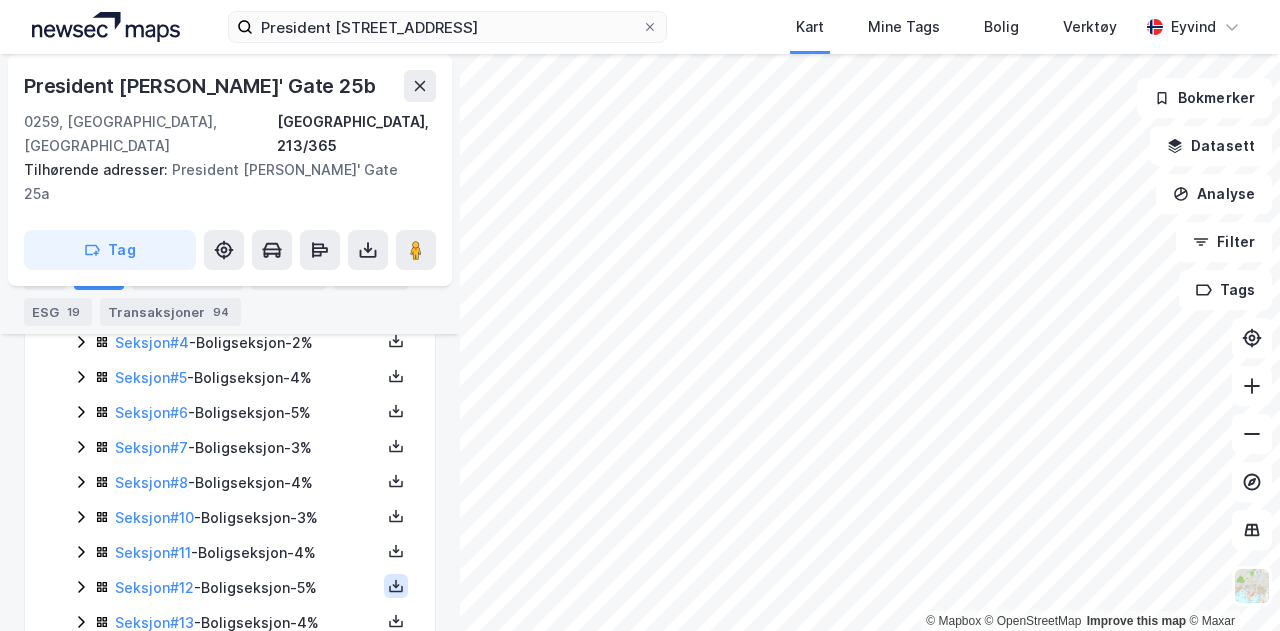 click 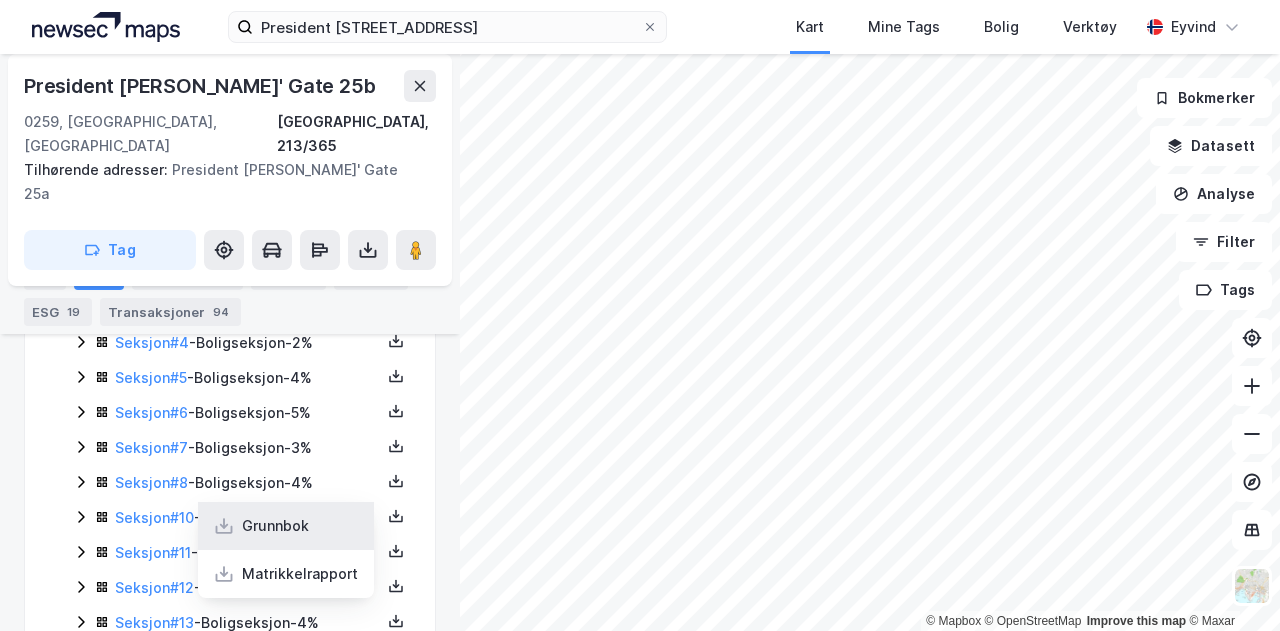 click on "Grunnbok" at bounding box center [286, 526] 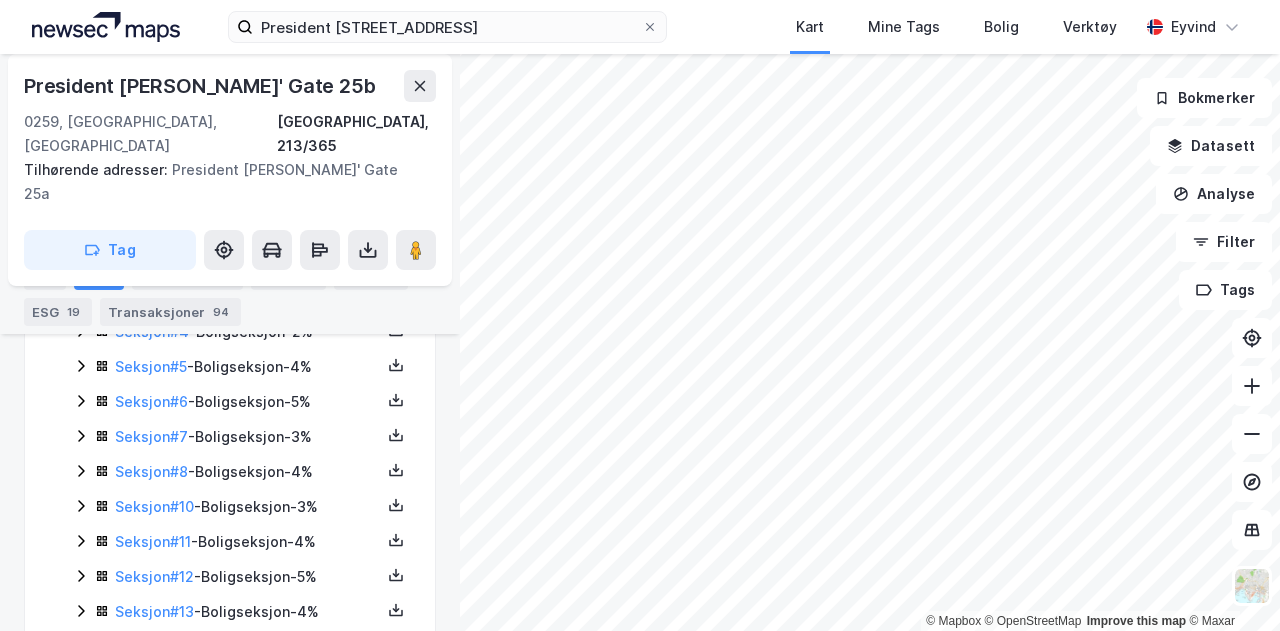 scroll, scrollTop: 580, scrollLeft: 0, axis: vertical 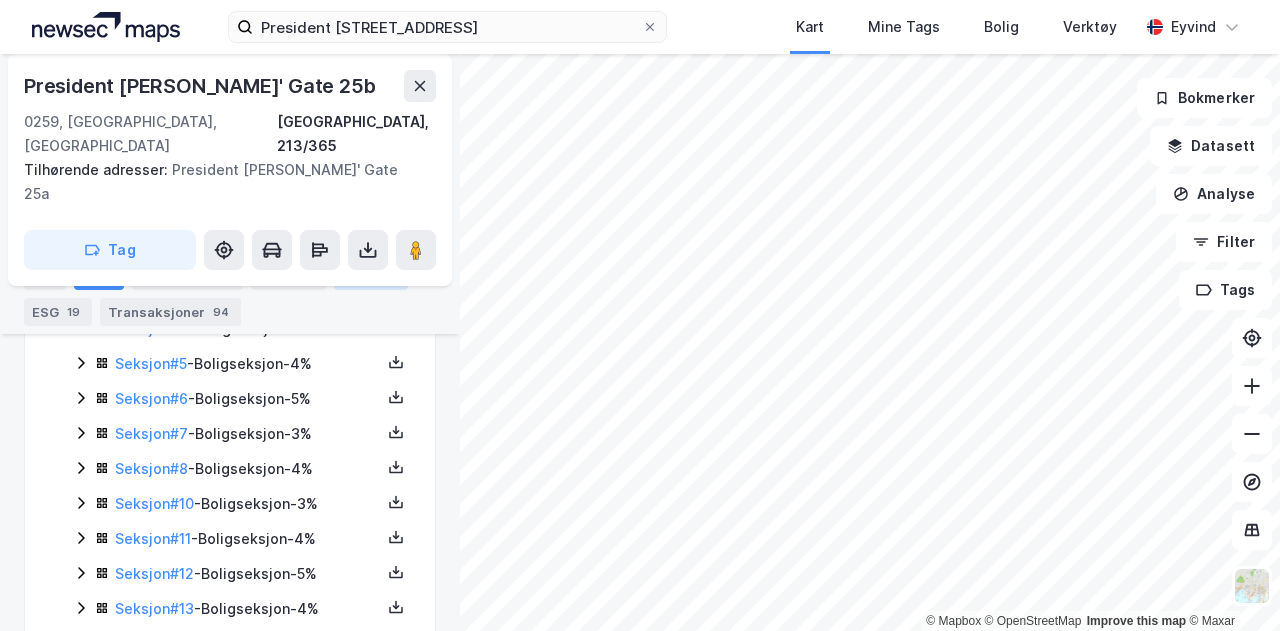 click on "Bygg 1" at bounding box center [371, 276] 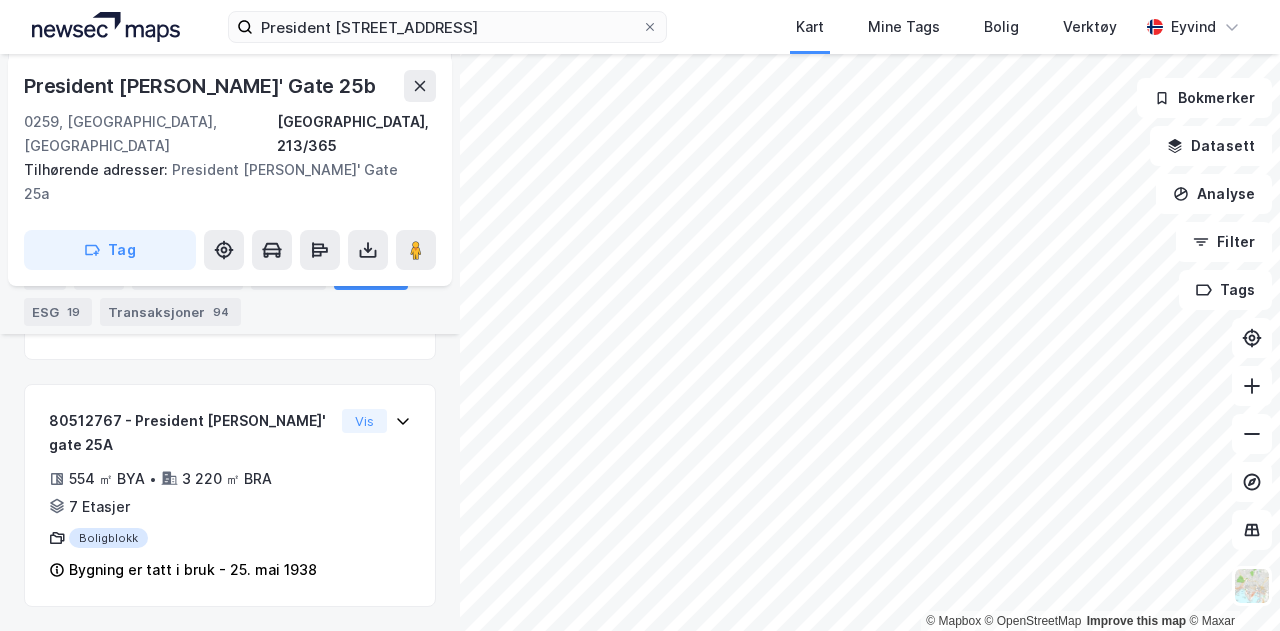 scroll, scrollTop: 321, scrollLeft: 0, axis: vertical 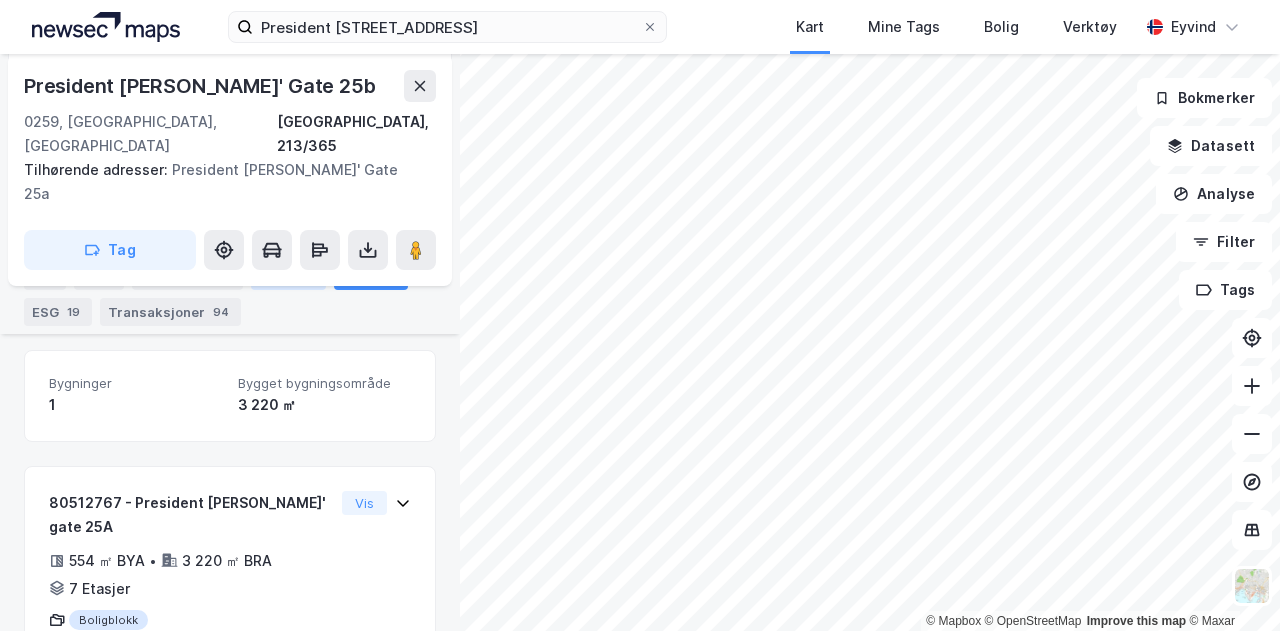 click on "Datasett" at bounding box center [288, 276] 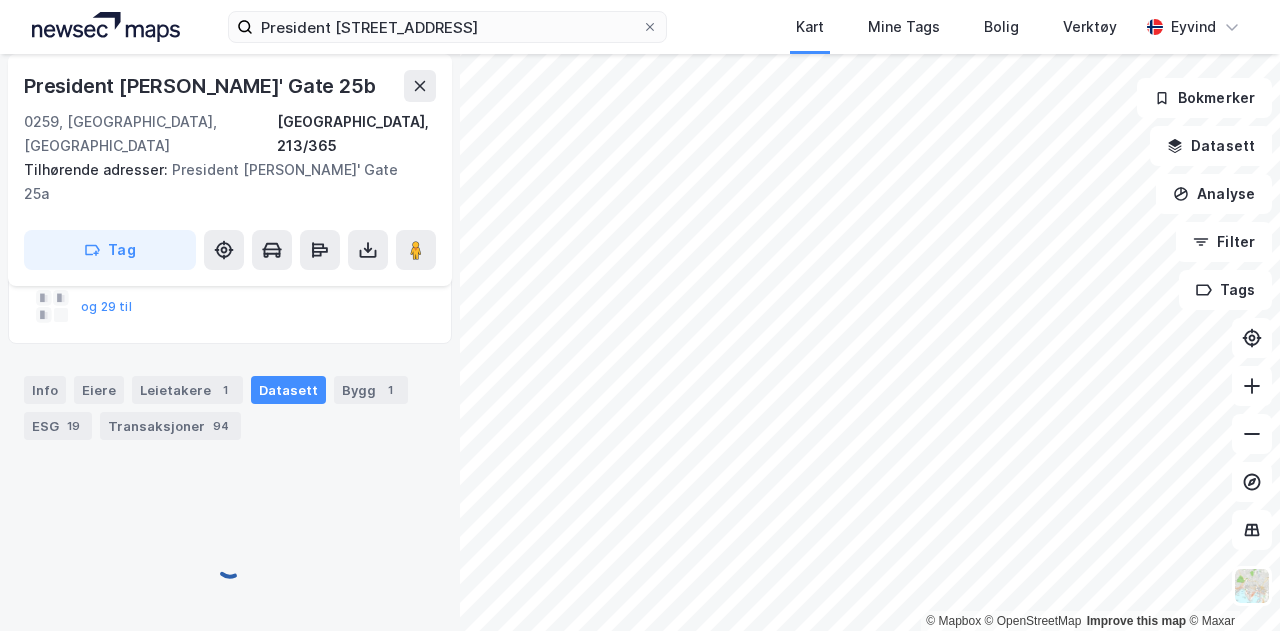 scroll, scrollTop: 210, scrollLeft: 0, axis: vertical 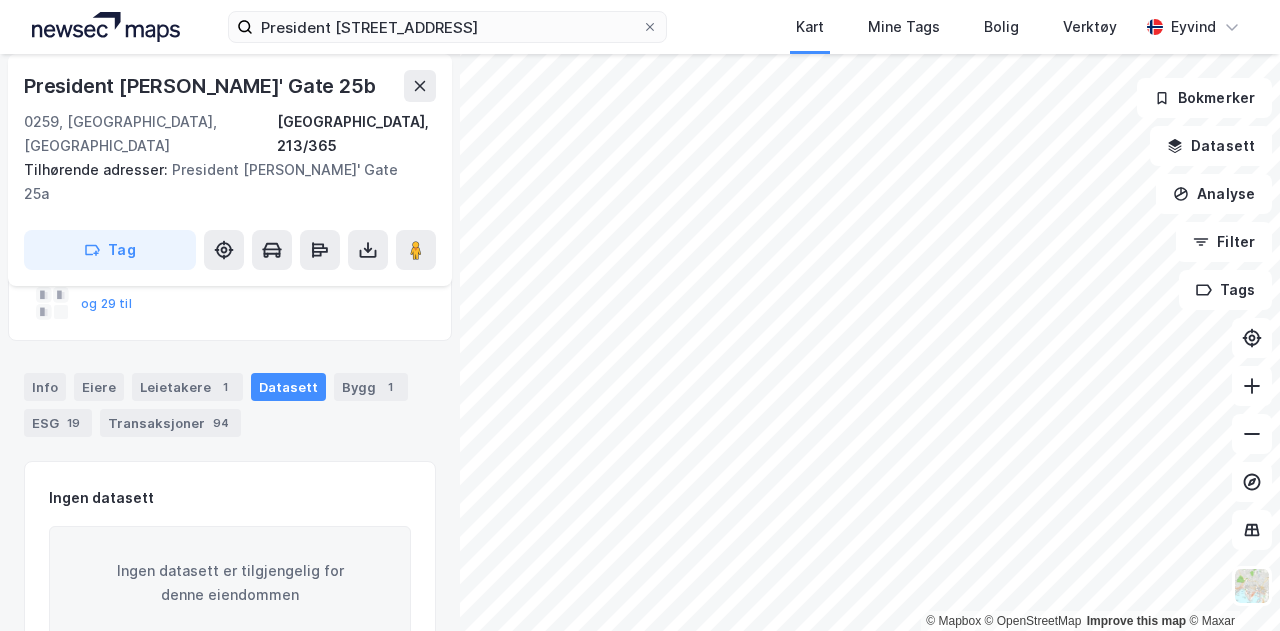 click on "Info [PERSON_NAME] 1 Datasett Bygg 1 ESG 19 Transaksjoner 94" at bounding box center (230, 405) 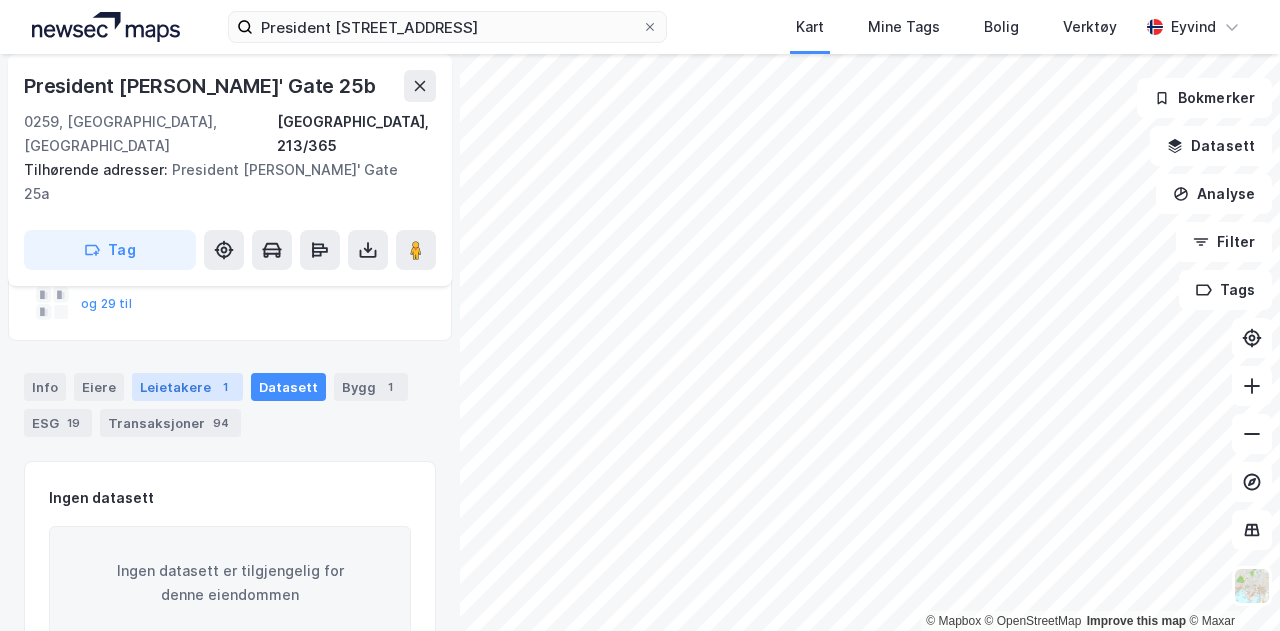 click on "Leietakere 1" at bounding box center [187, 387] 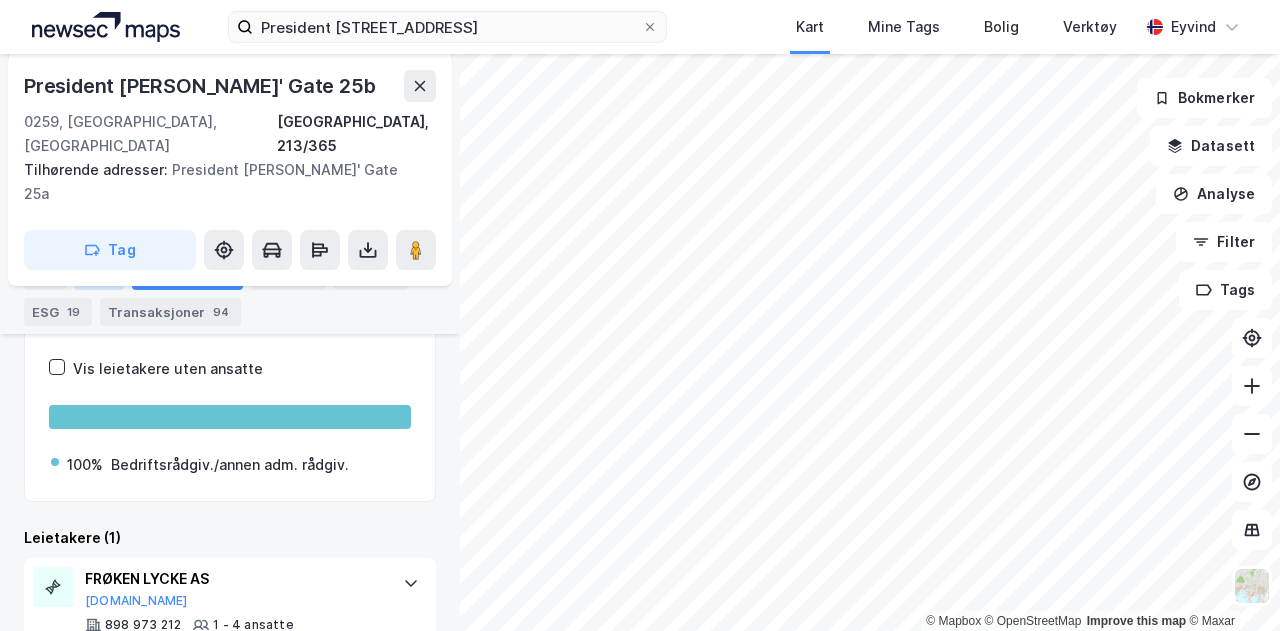 click on "Eiere" at bounding box center (99, 276) 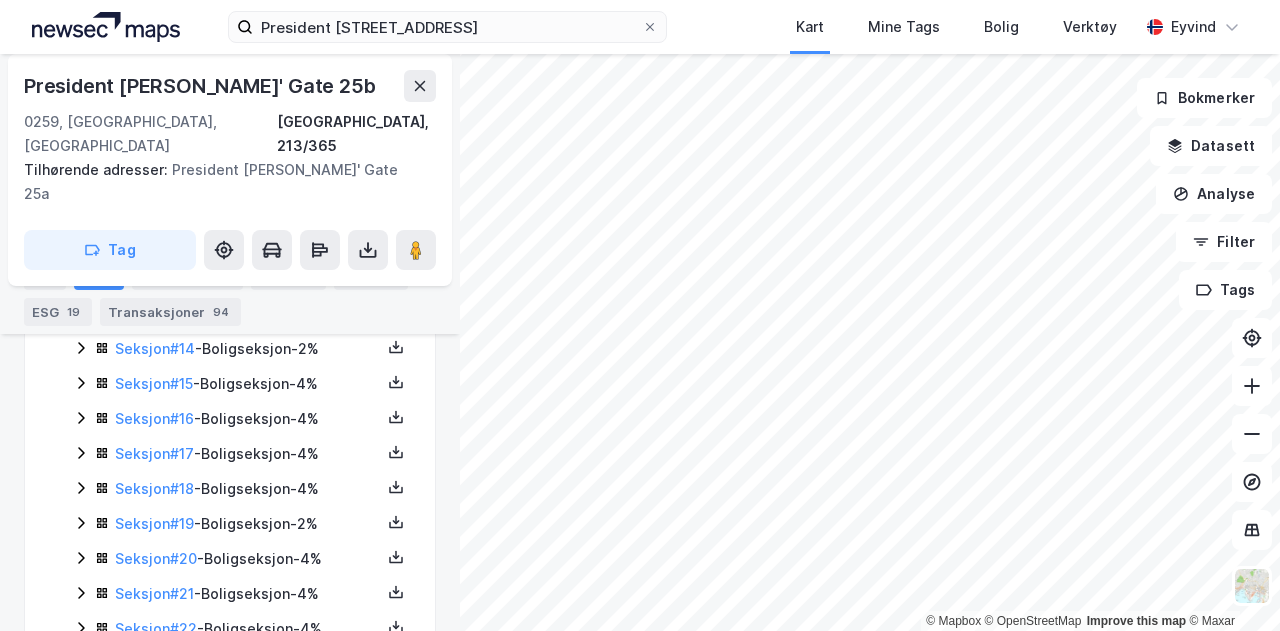 scroll, scrollTop: 1096, scrollLeft: 0, axis: vertical 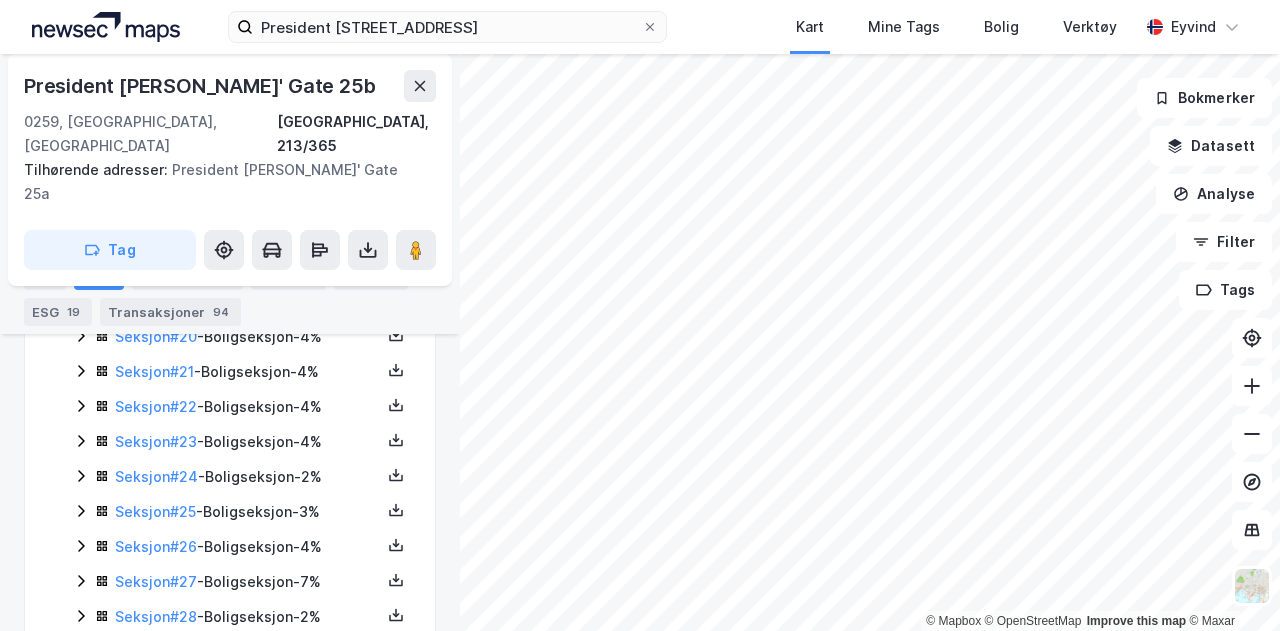 click on "Seksjon  # 27  -  Boligseksjon  -  7%" at bounding box center (242, 582) 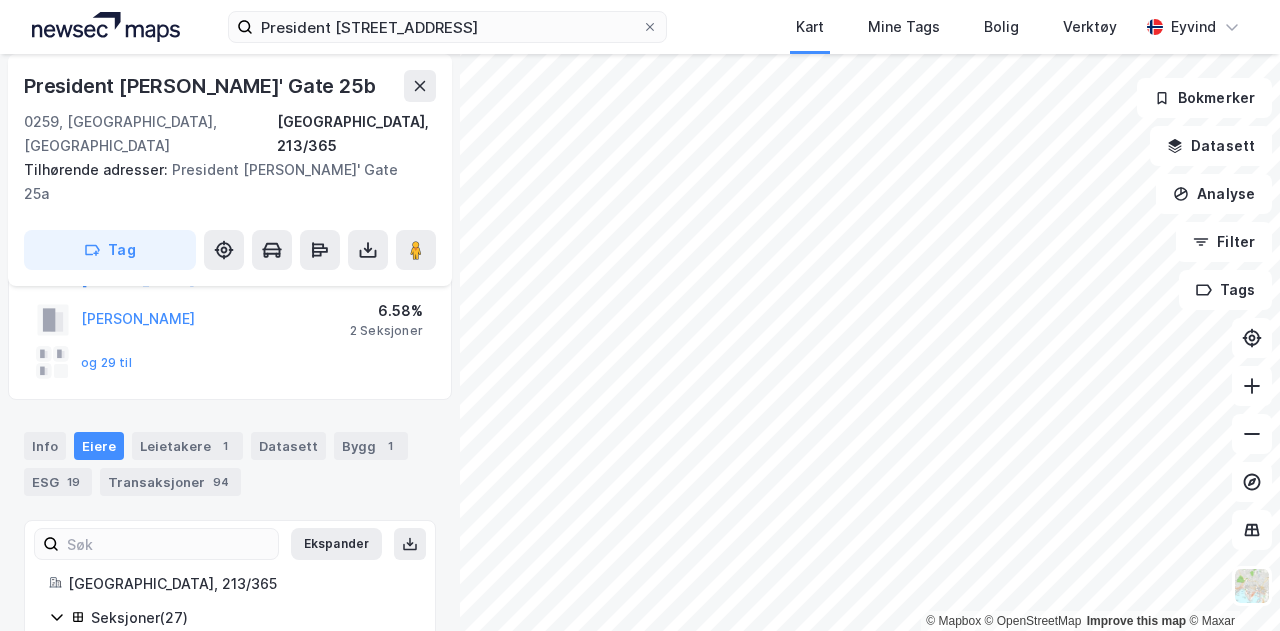 scroll, scrollTop: 152, scrollLeft: 0, axis: vertical 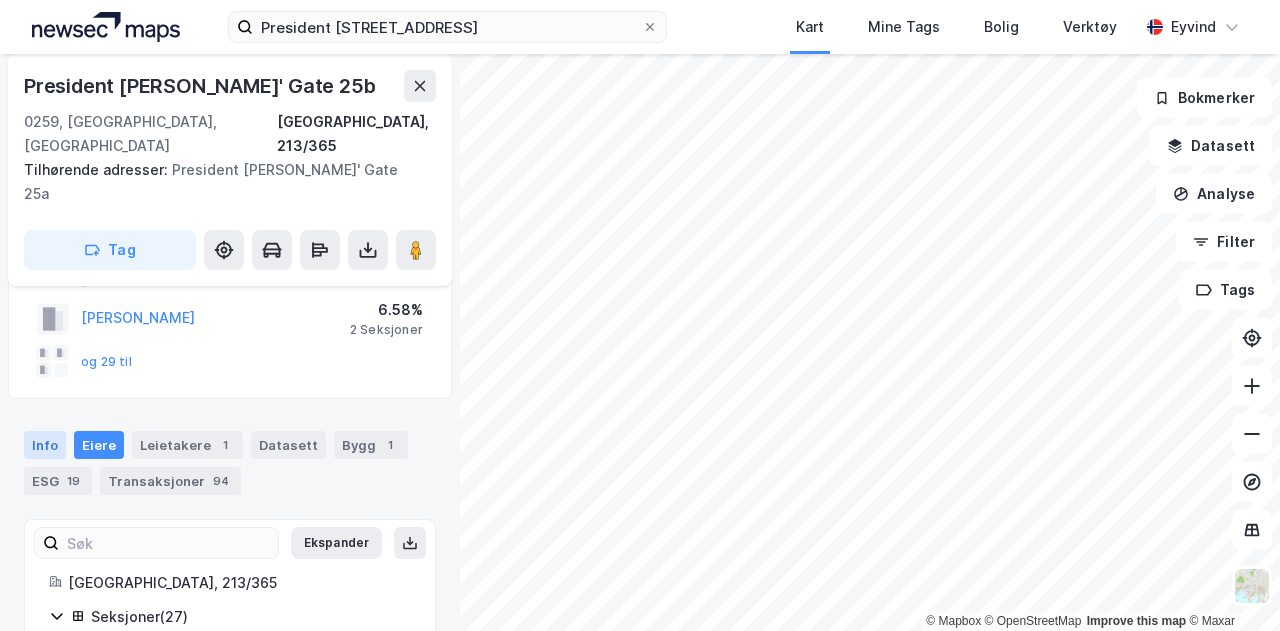 click on "Info" at bounding box center [45, 445] 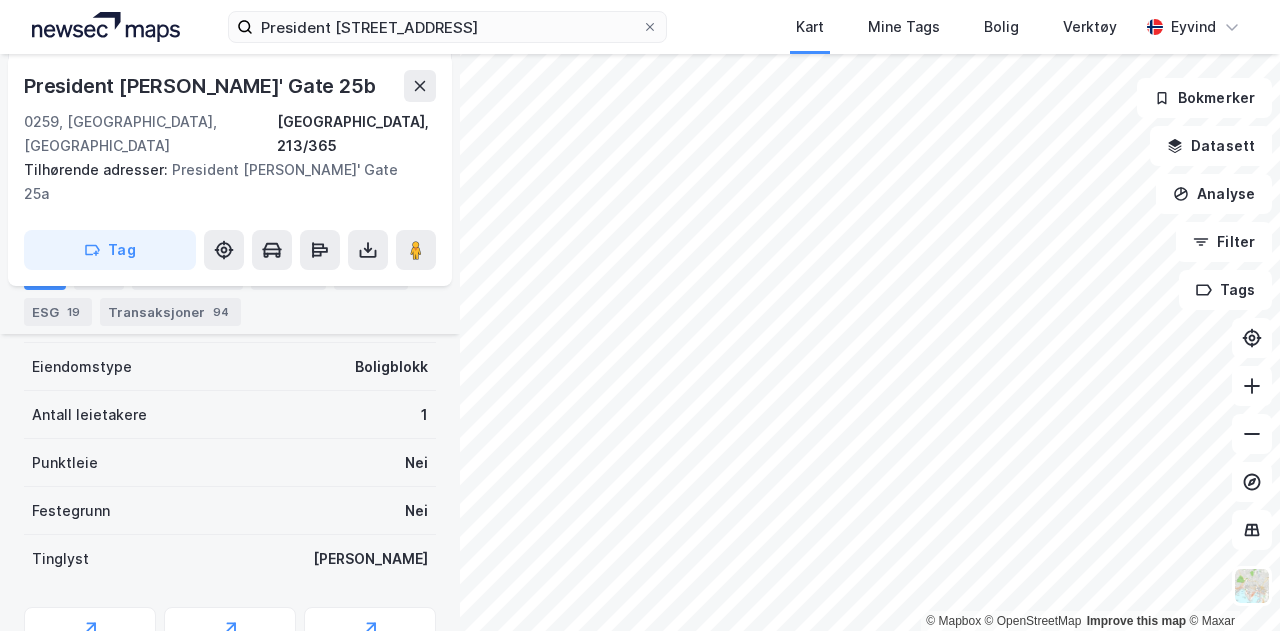 scroll, scrollTop: 458, scrollLeft: 0, axis: vertical 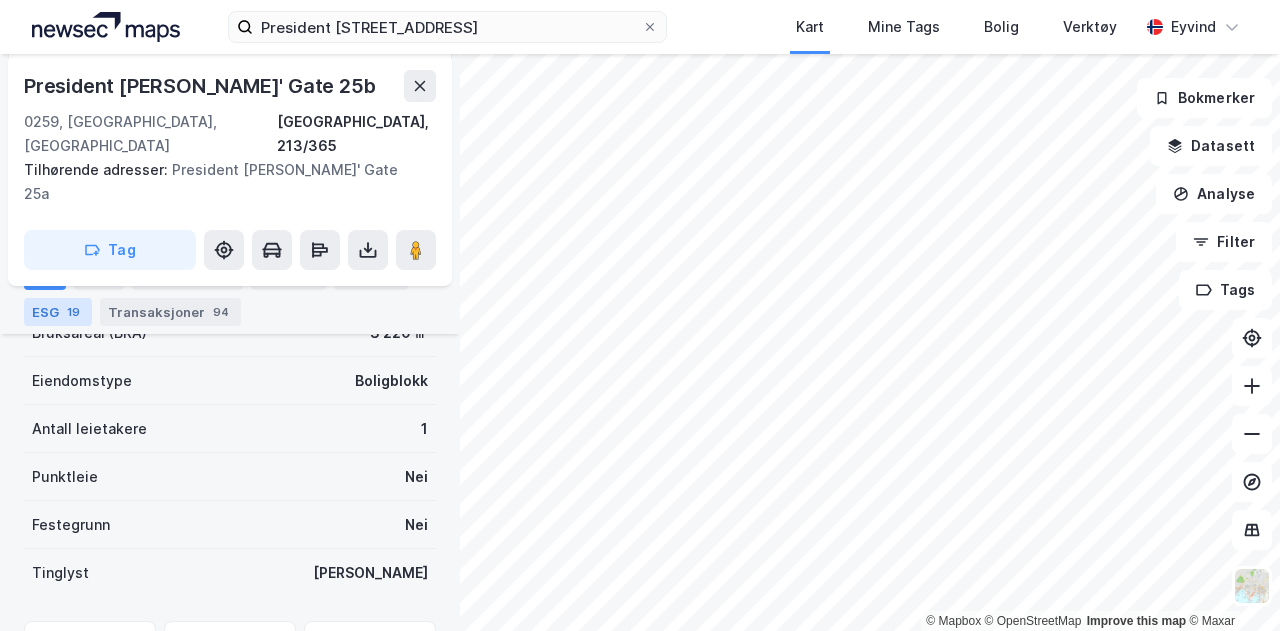 click on "ESG 19" at bounding box center [58, 312] 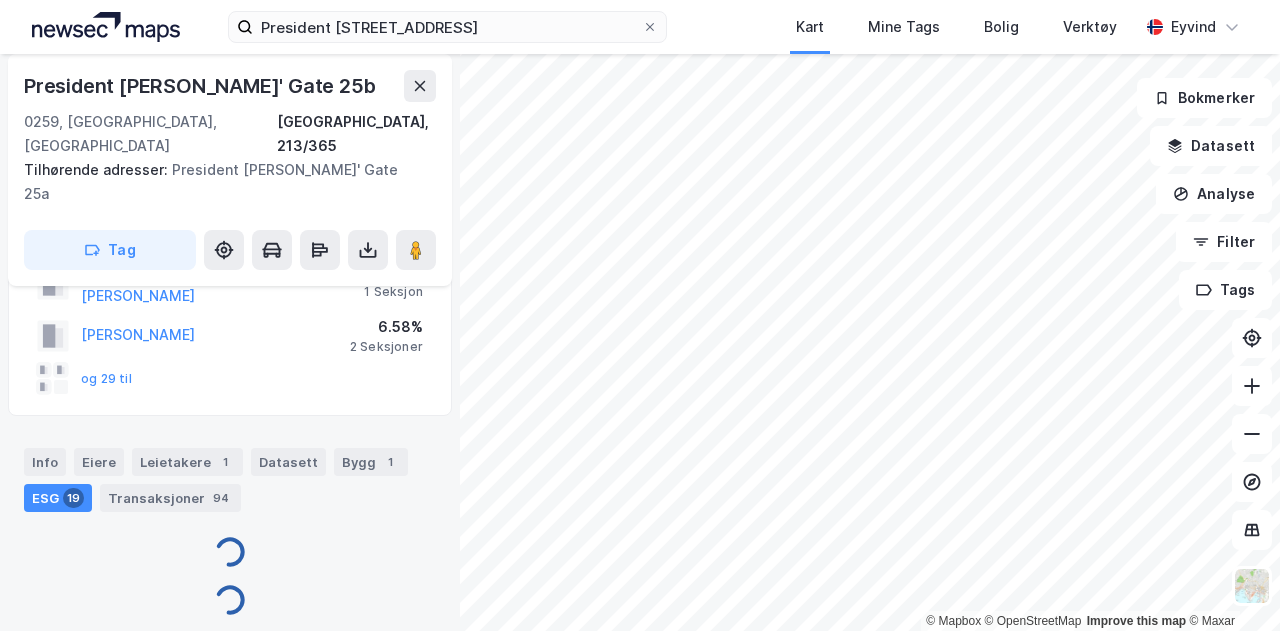 scroll, scrollTop: 458, scrollLeft: 0, axis: vertical 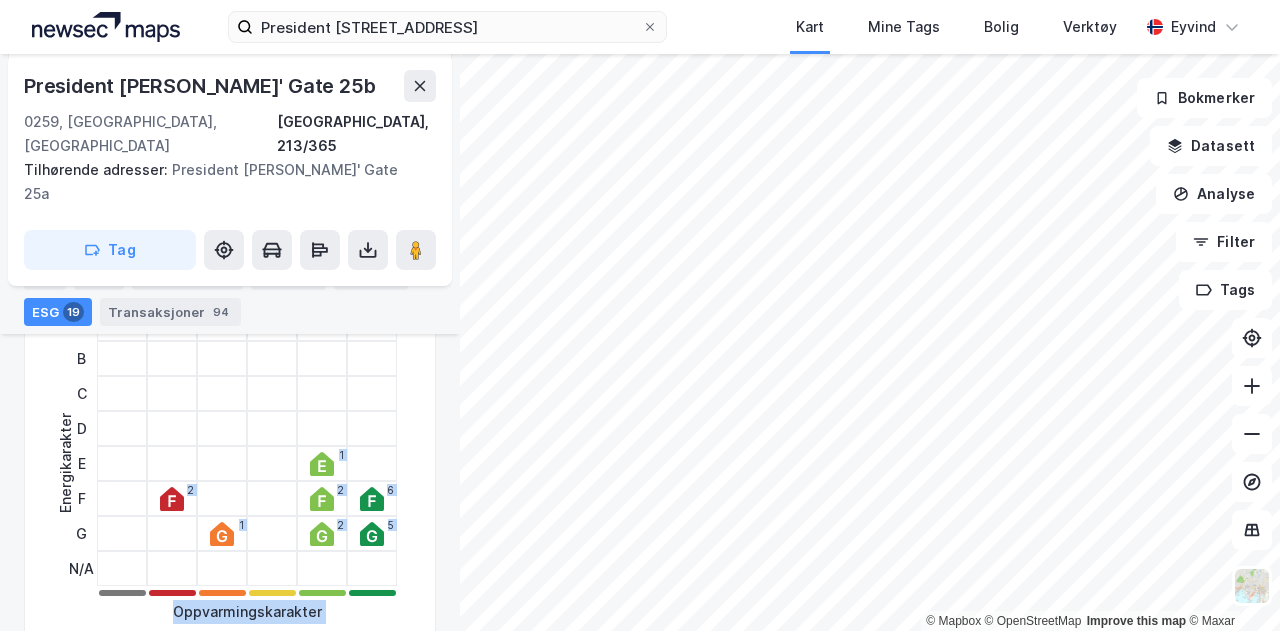drag, startPoint x: 208, startPoint y: 612, endPoint x: 206, endPoint y: 471, distance: 141.01419 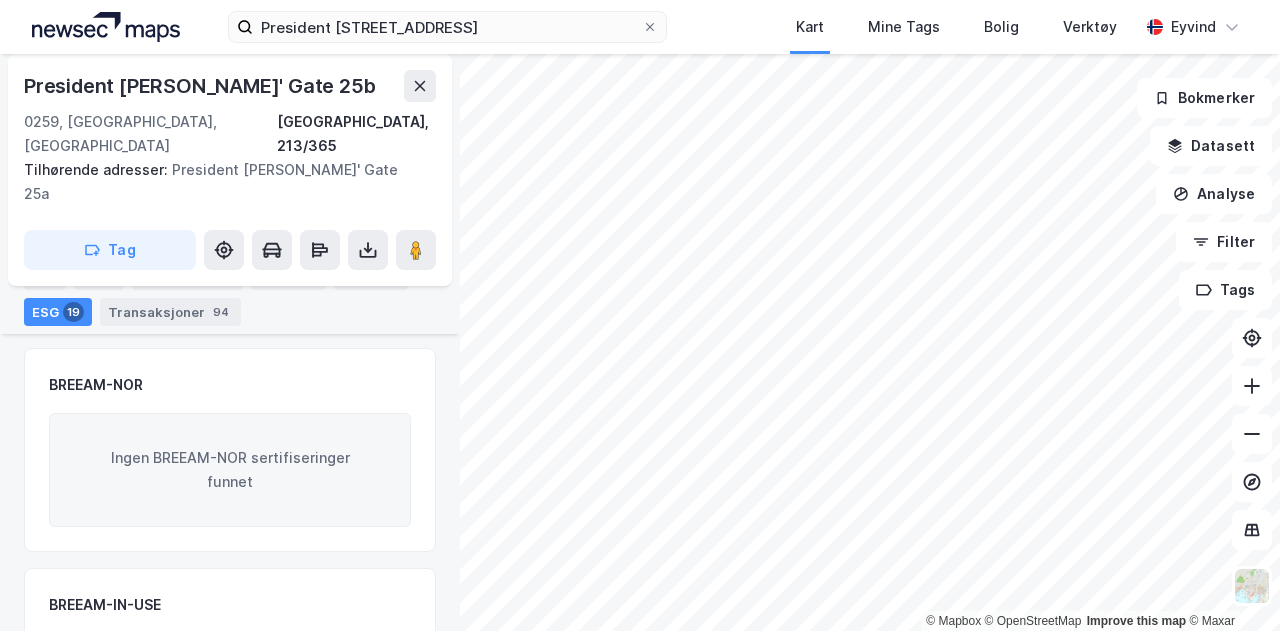scroll, scrollTop: 4024, scrollLeft: 0, axis: vertical 